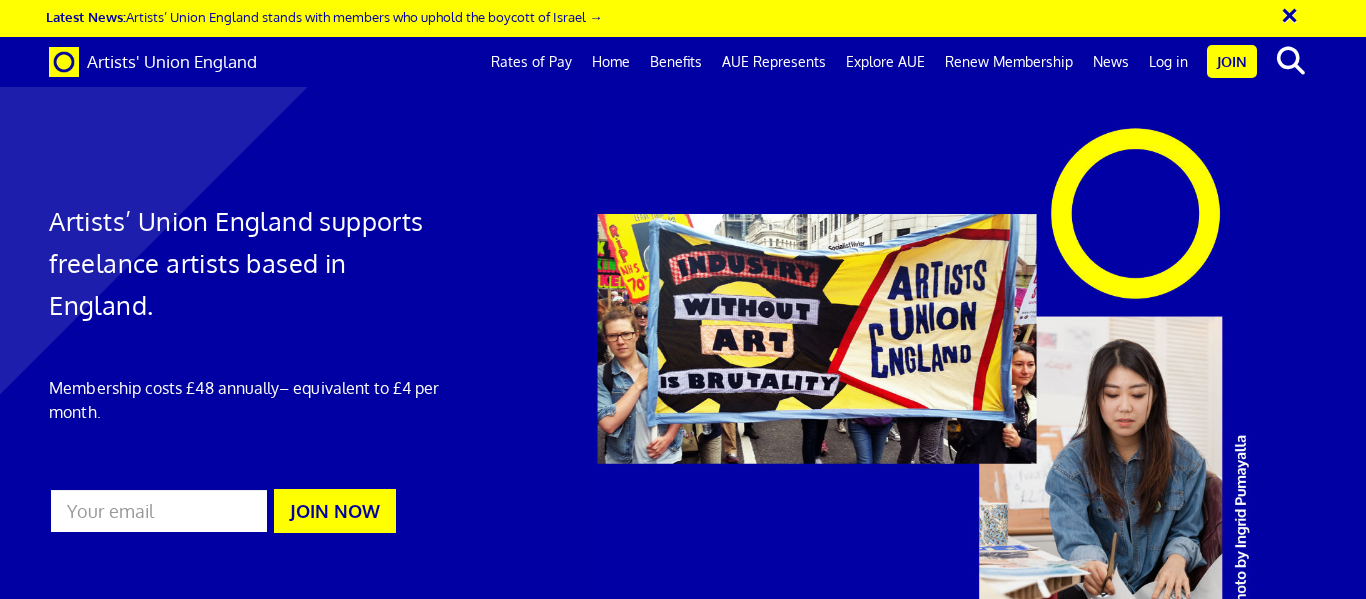 scroll, scrollTop: 0, scrollLeft: 0, axis: both 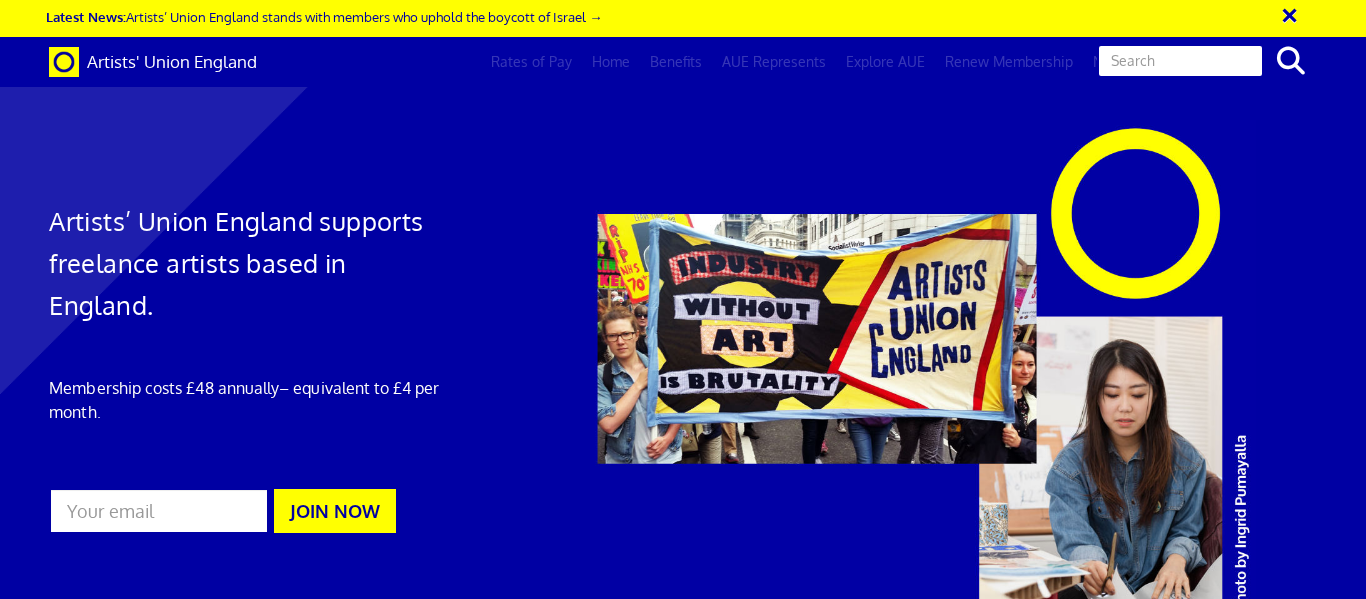 click at bounding box center [1180, 61] 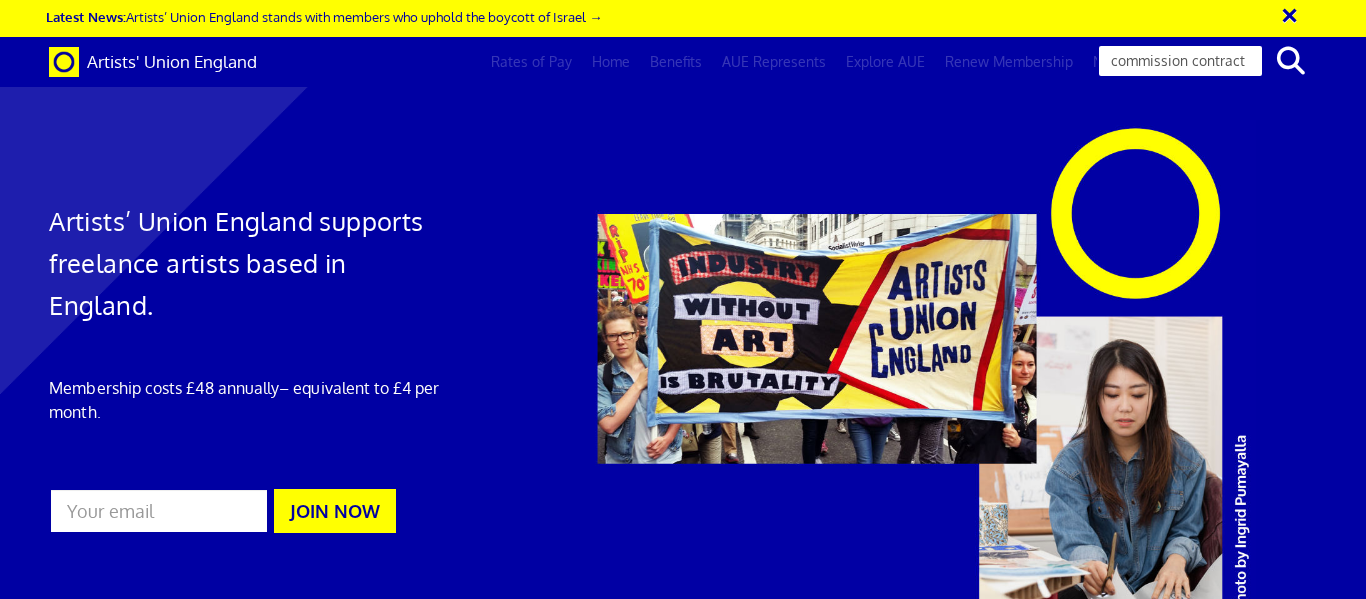 type on "commission contract" 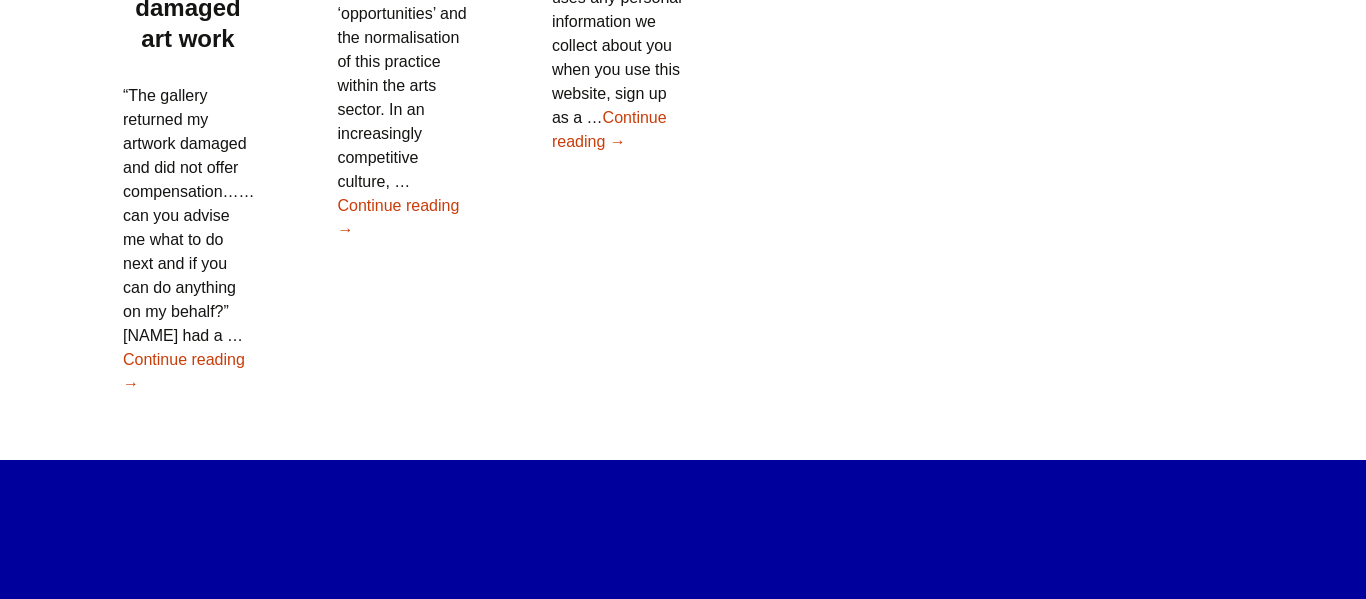scroll, scrollTop: 1893, scrollLeft: 0, axis: vertical 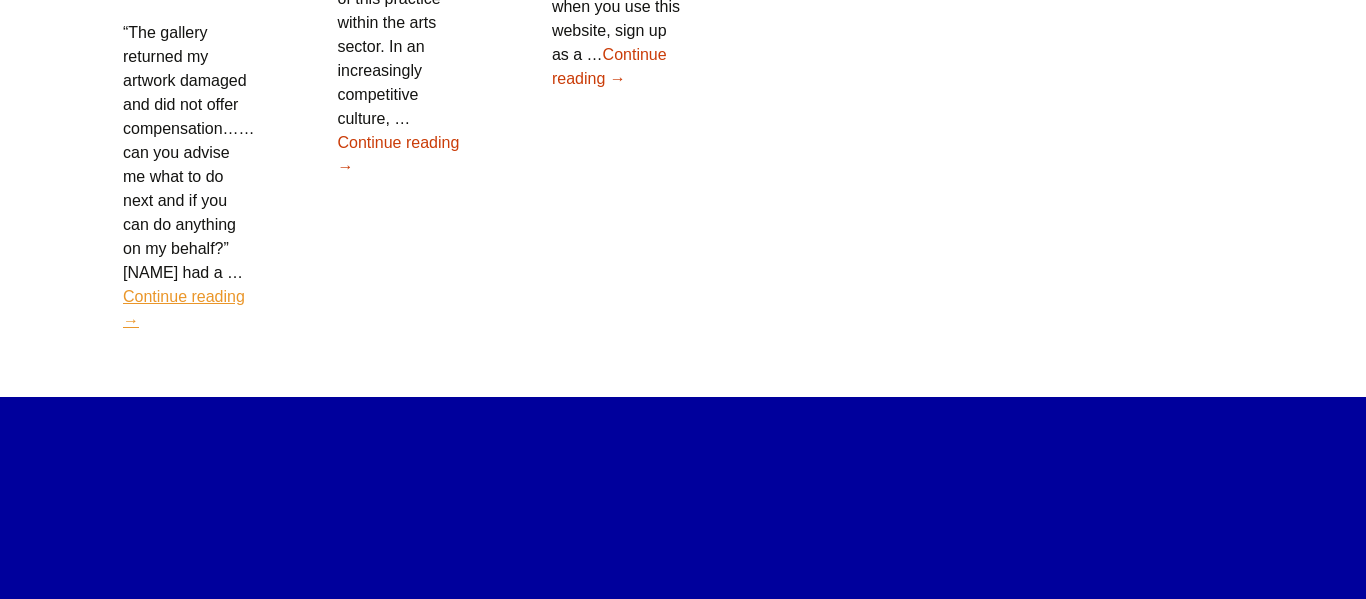 click on "Continue reading  AUE Member Mary Fletcher receives compensation payment for damaged art work   →" at bounding box center [184, 308] 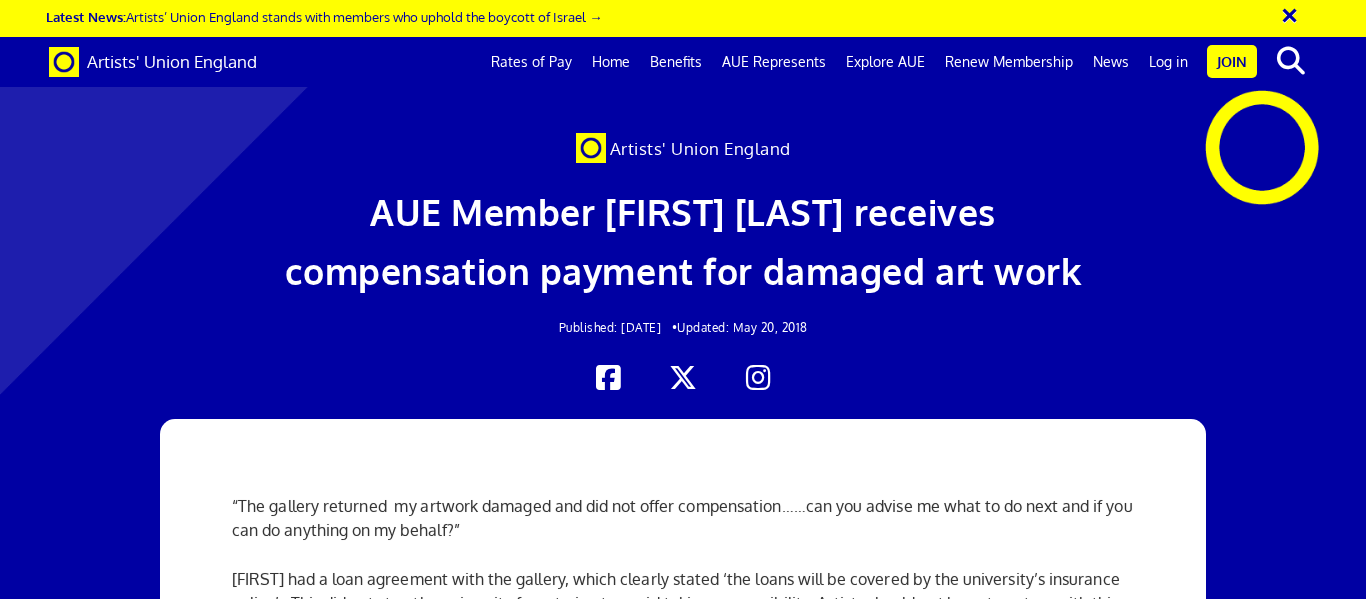 scroll, scrollTop: 0, scrollLeft: 0, axis: both 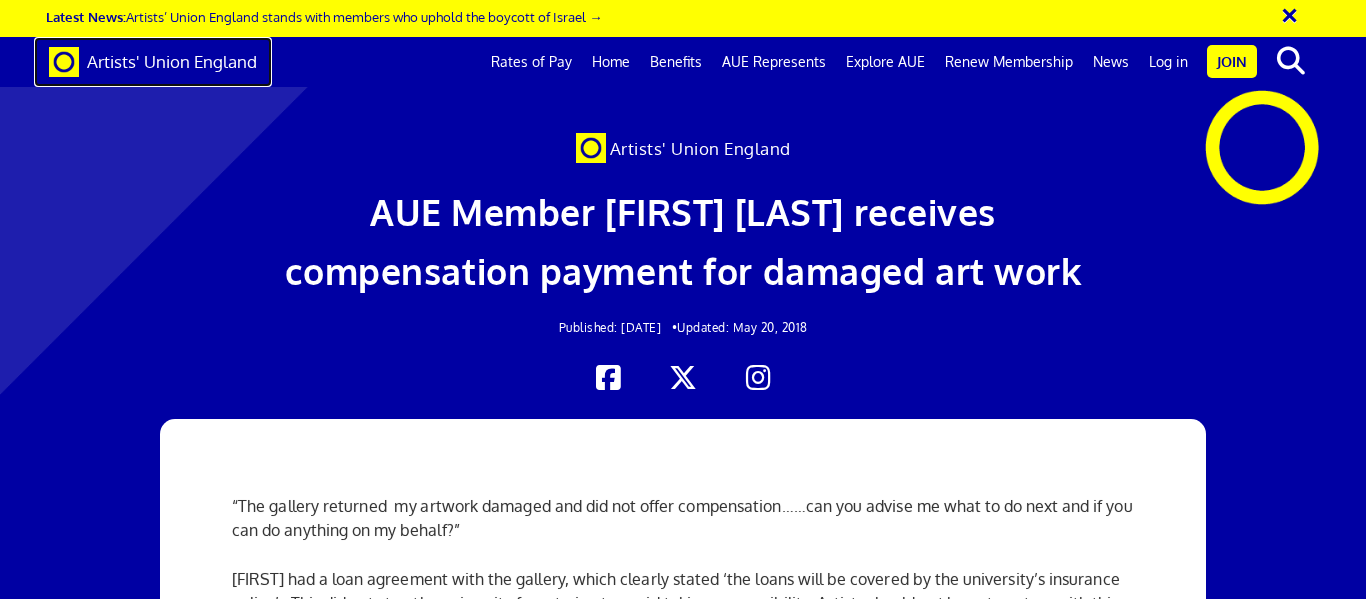 click on "Artists' Union England" at bounding box center [172, 61] 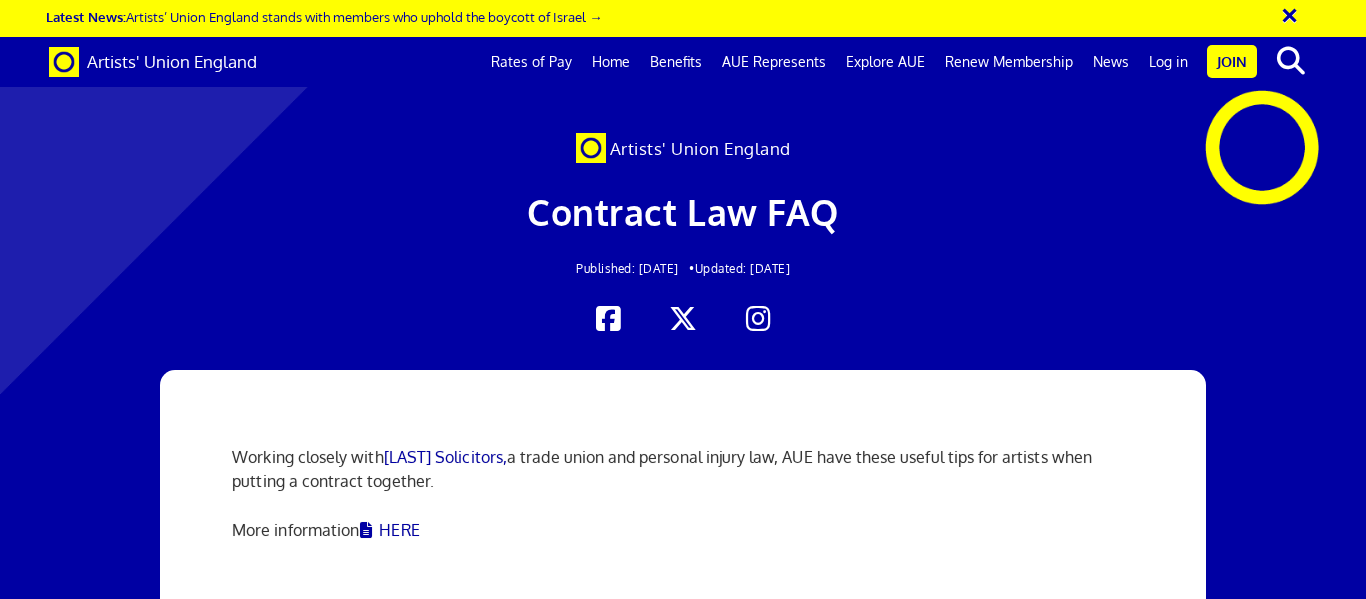 scroll, scrollTop: 0, scrollLeft: 0, axis: both 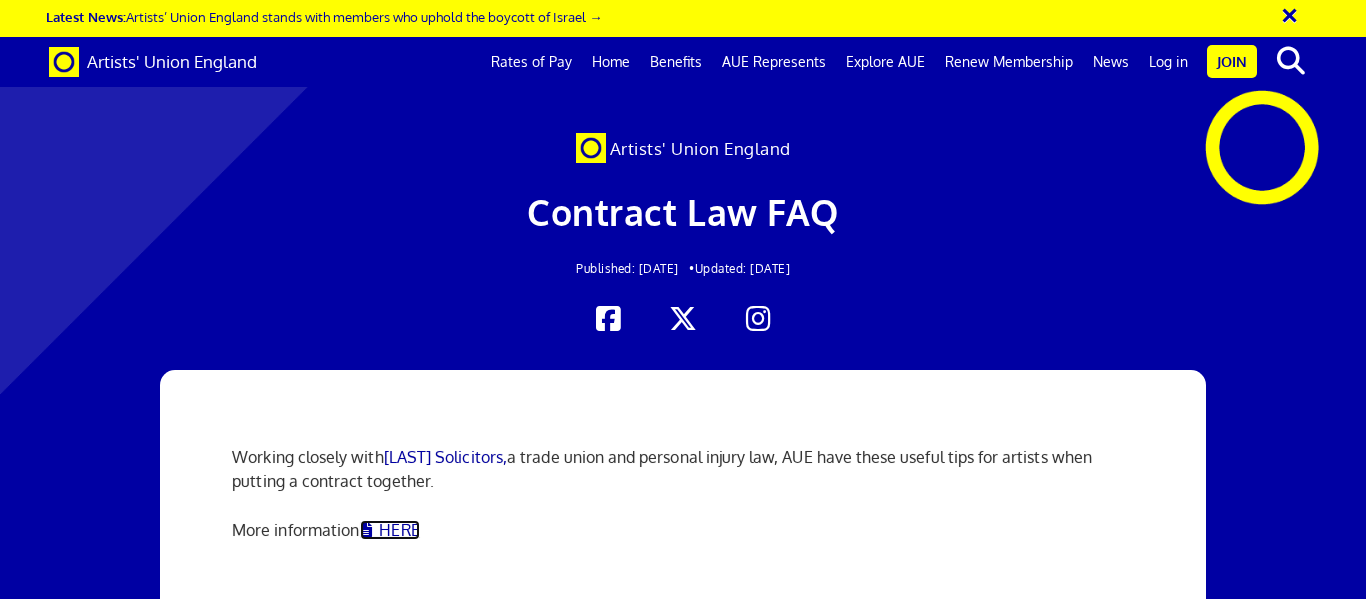 click on "HERE" at bounding box center [390, 530] 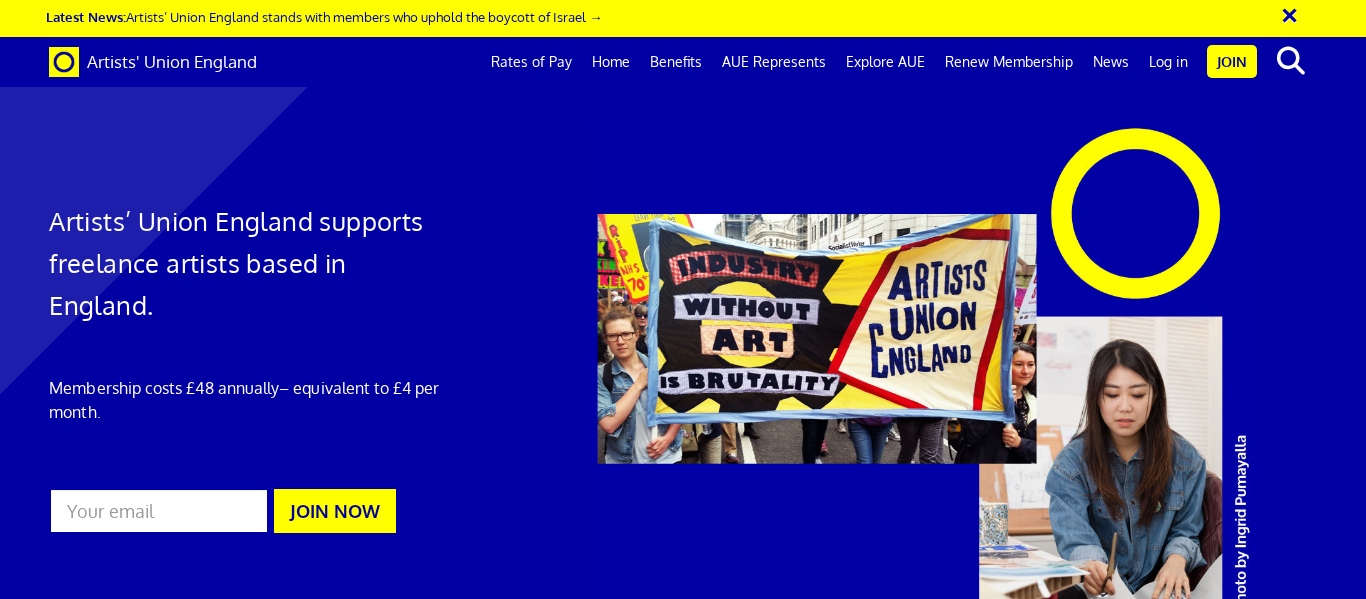 scroll, scrollTop: 0, scrollLeft: 0, axis: both 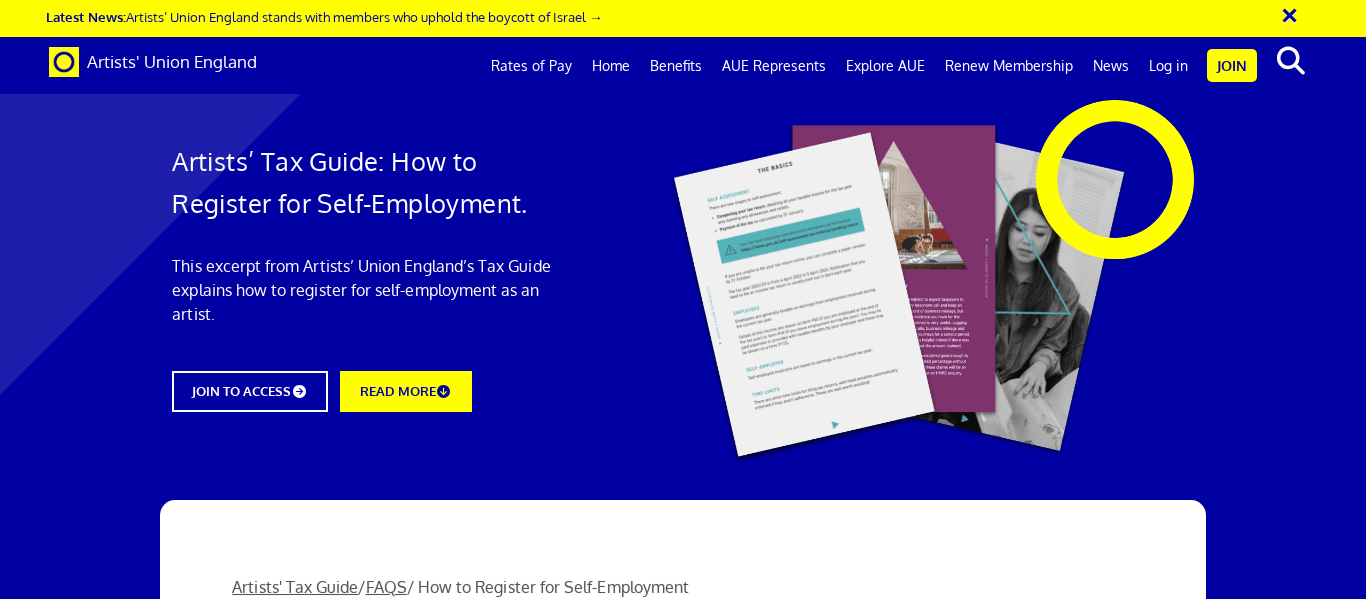 click at bounding box center [683, 1150] 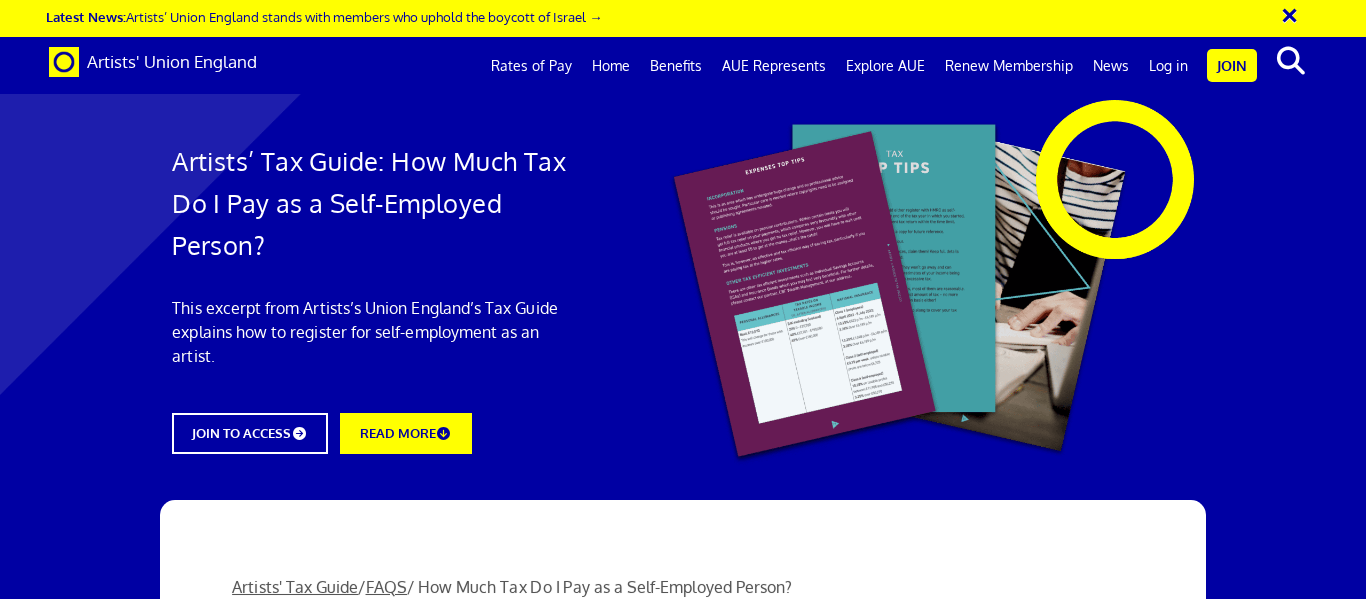 scroll, scrollTop: 0, scrollLeft: 0, axis: both 